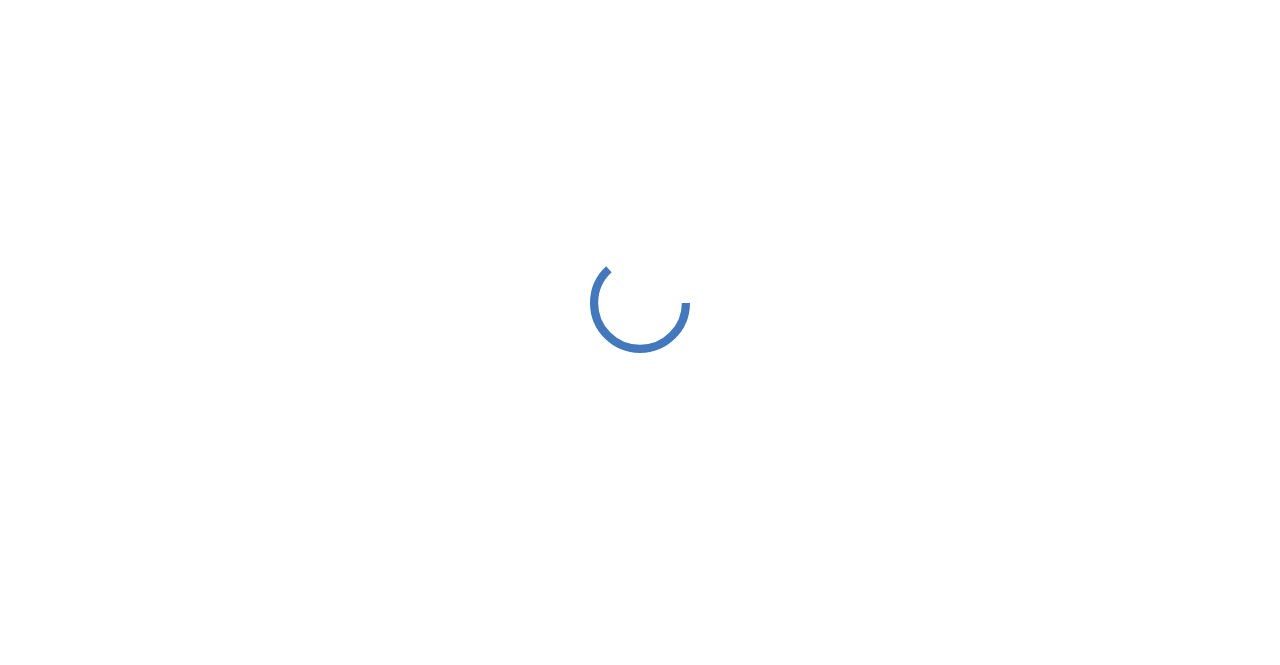 scroll, scrollTop: 0, scrollLeft: 0, axis: both 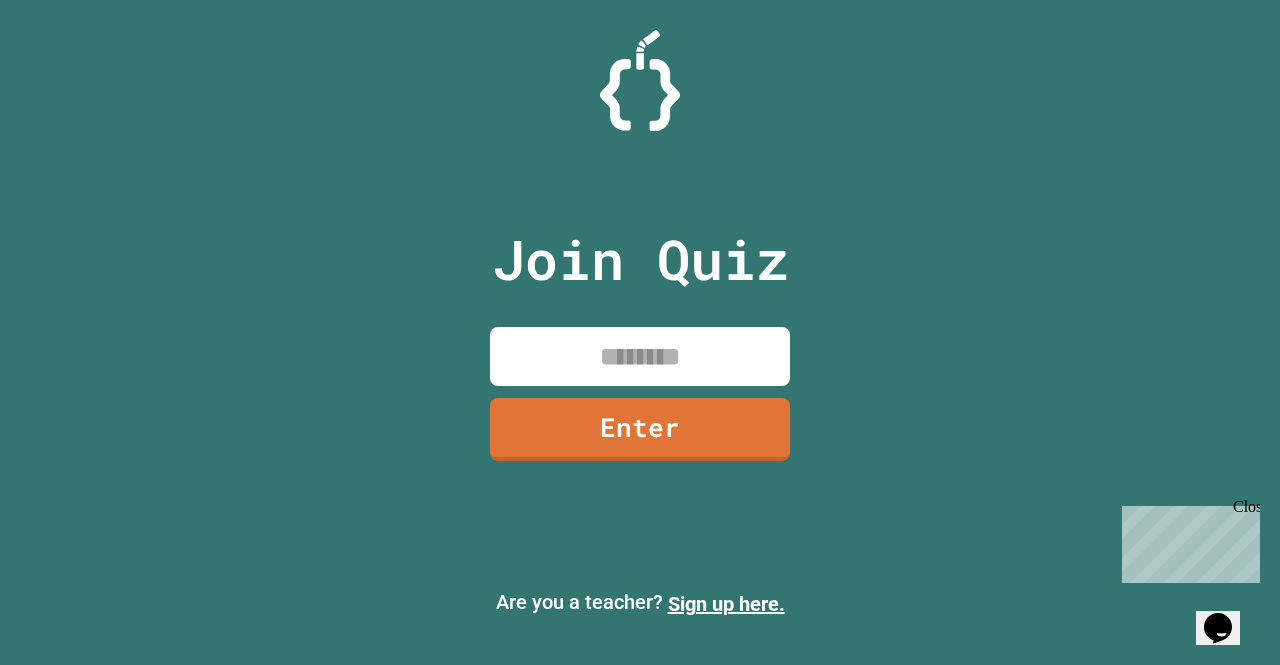 click at bounding box center [640, 356] 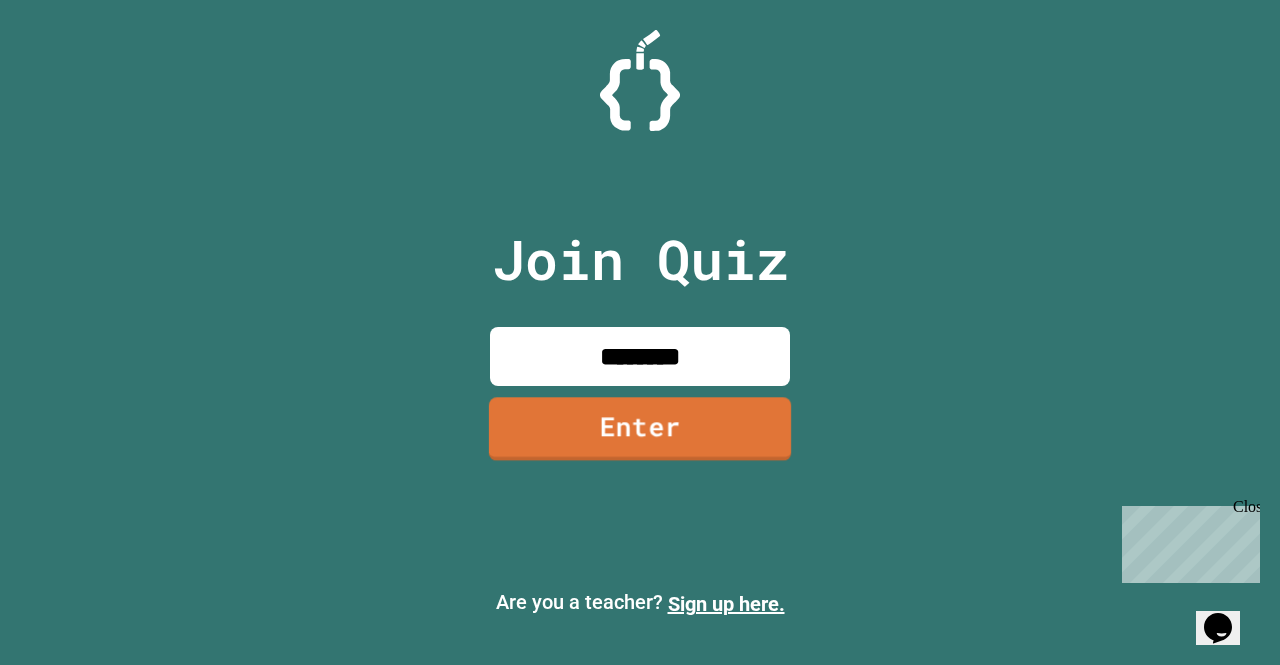 type on "********" 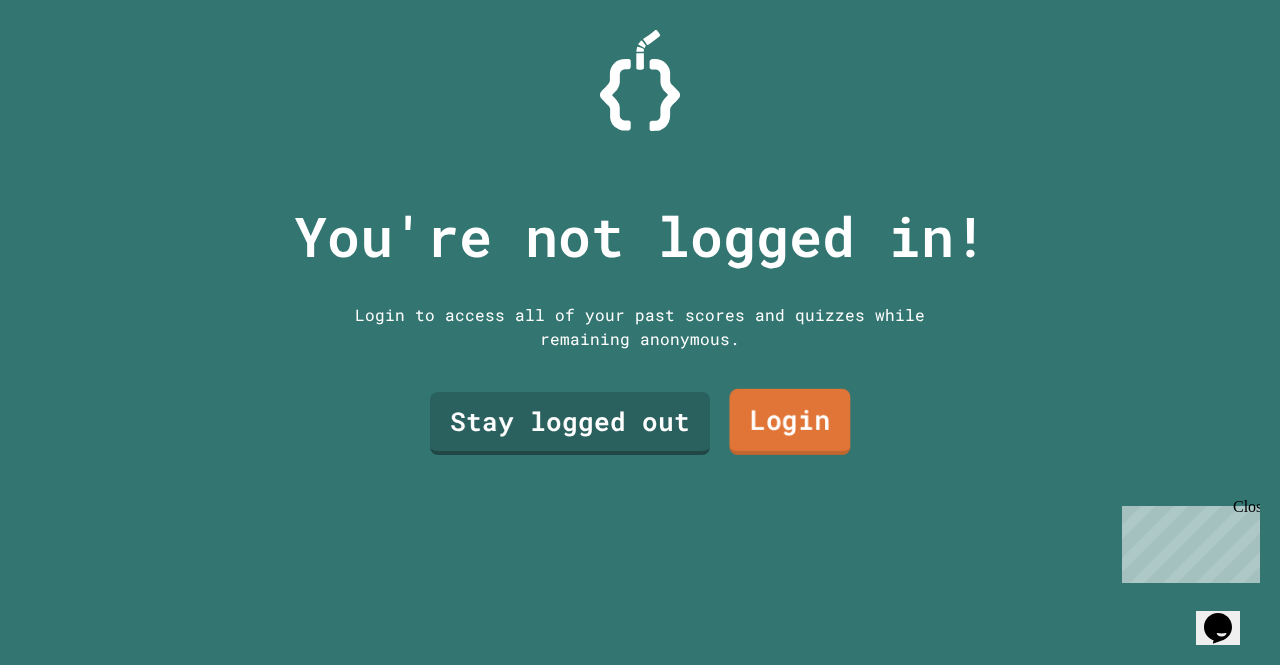 click on "Login" at bounding box center [789, 422] 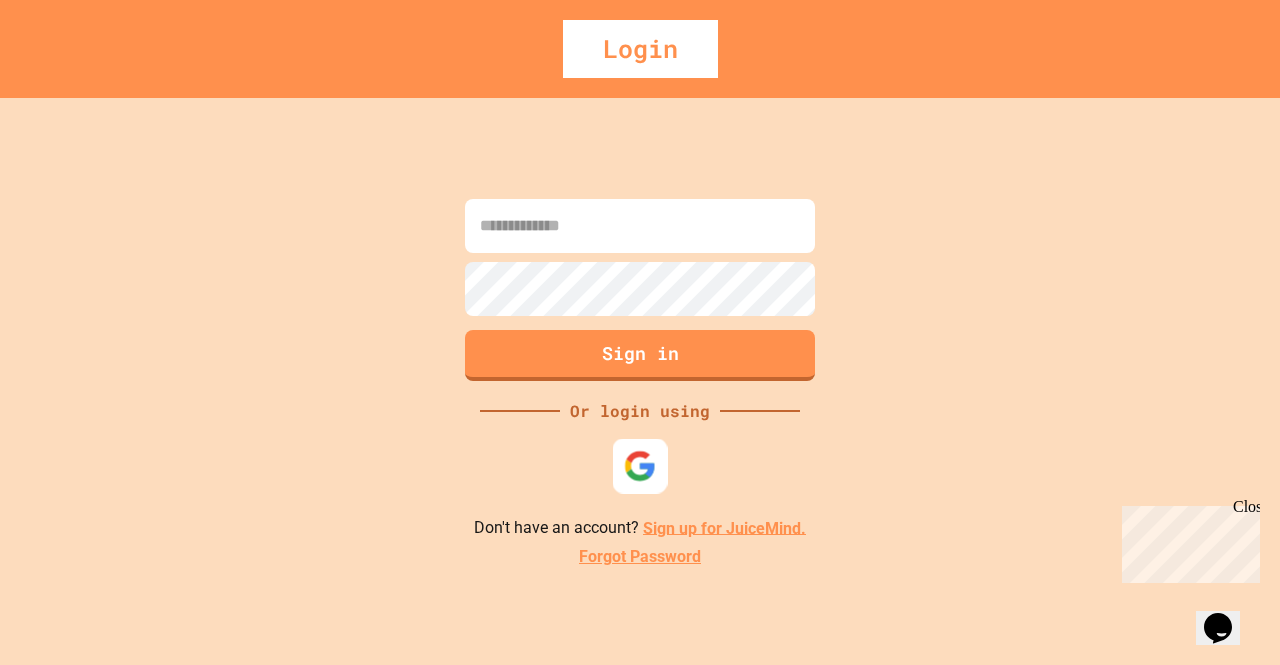 click at bounding box center (640, 465) 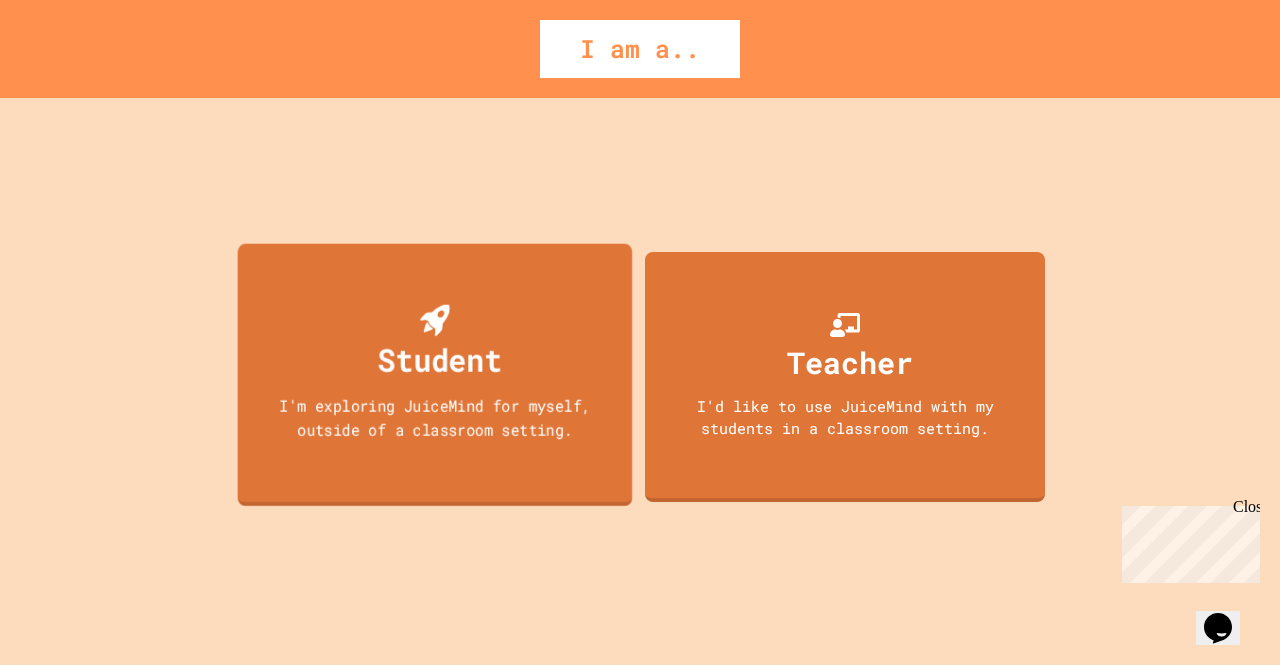 click on "Student I'm exploring JuiceMind for myself, outside of a classroom setting." at bounding box center [435, 374] 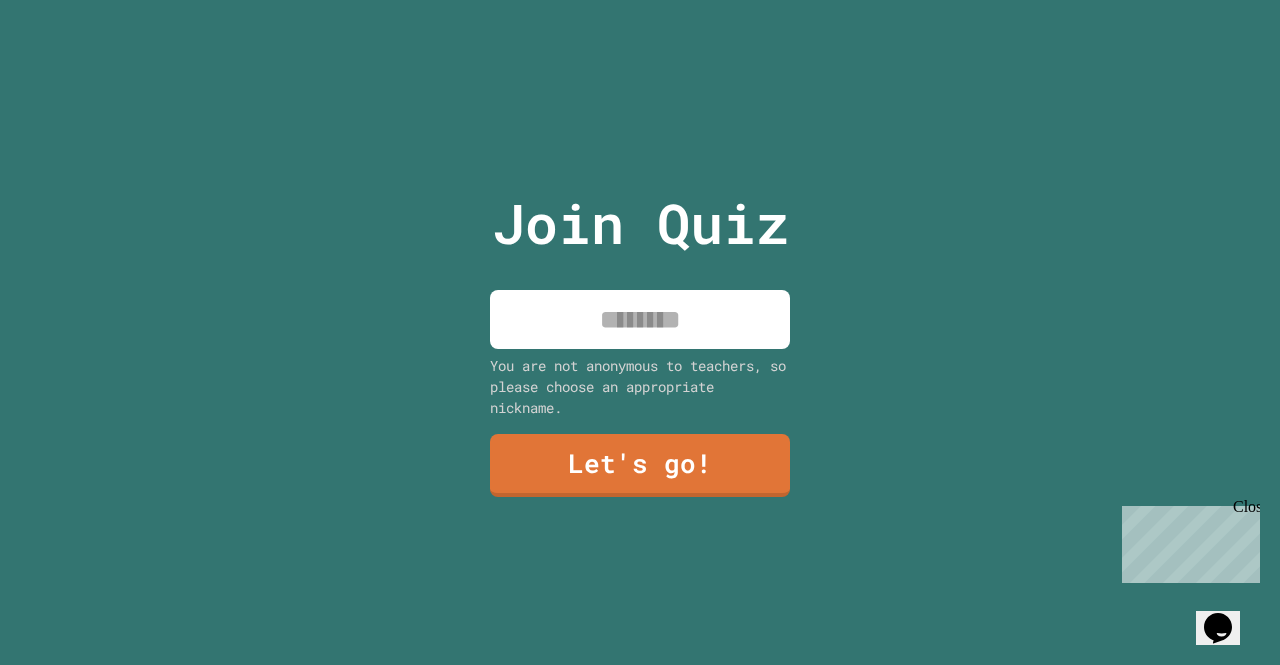 click at bounding box center (640, 319) 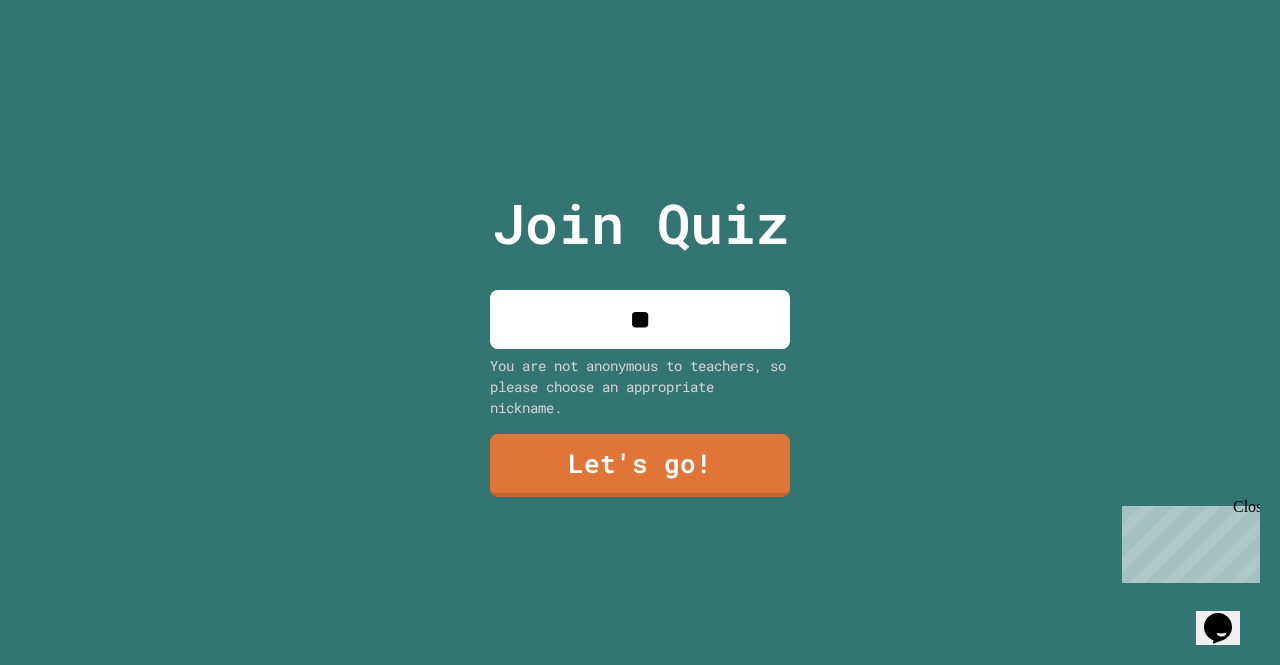 type on "*" 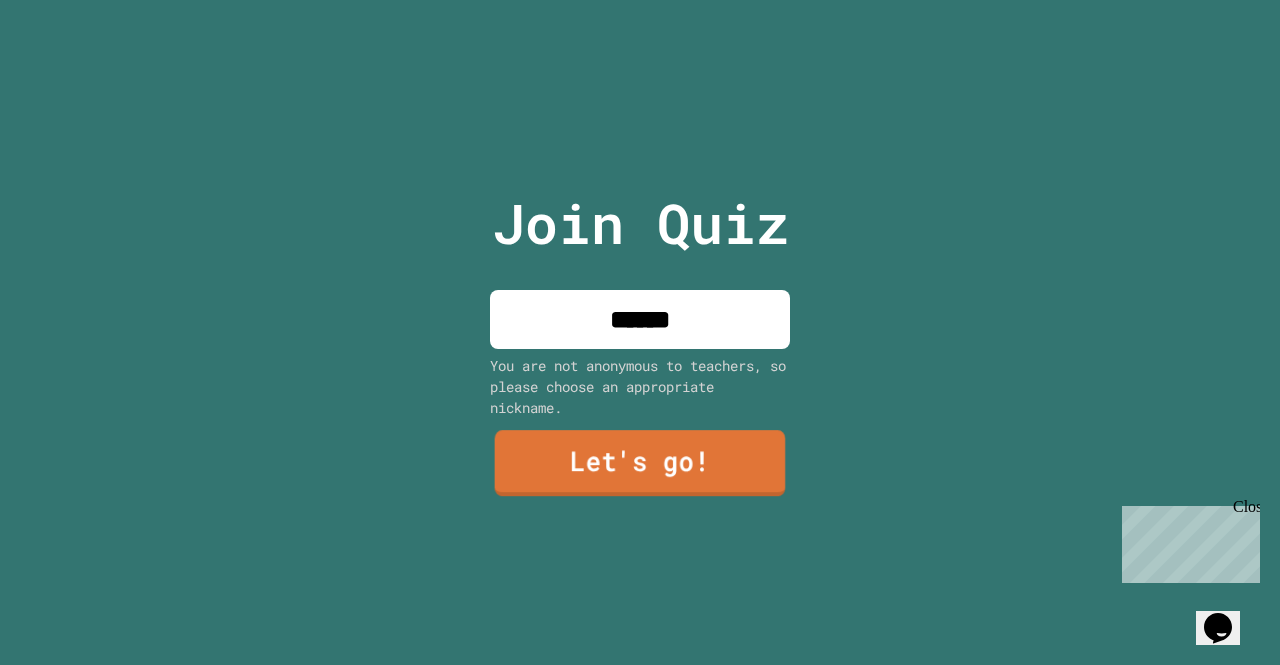 type on "******" 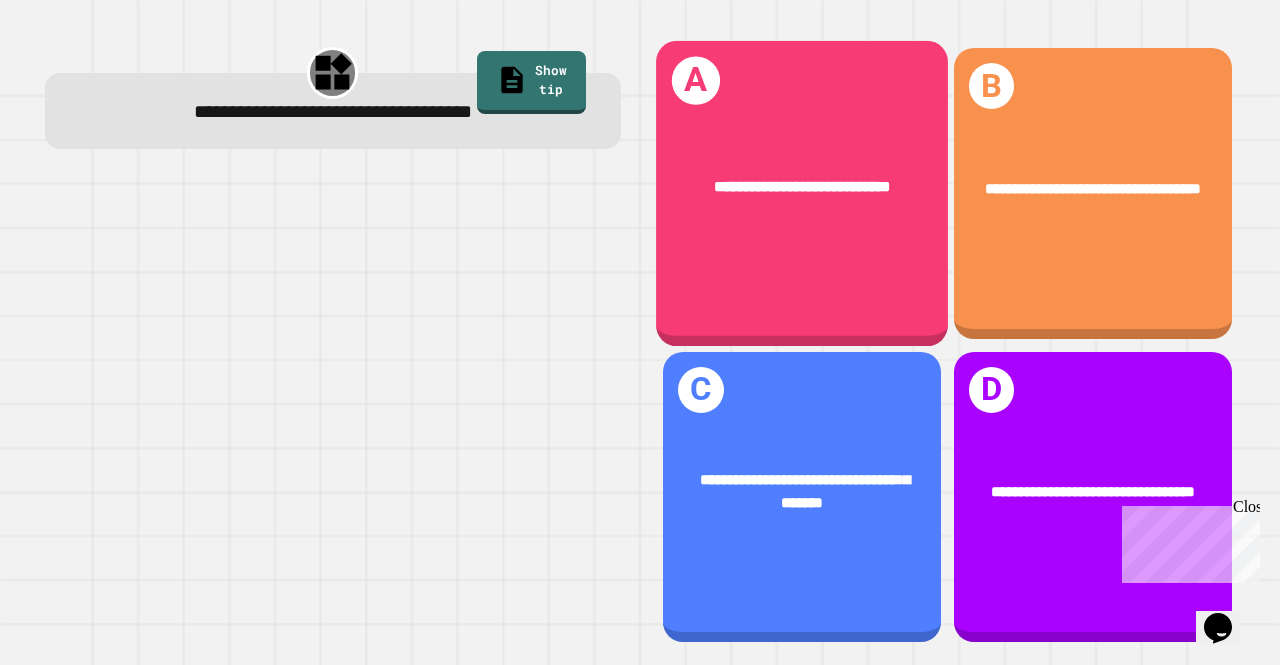 click on "**********" at bounding box center [802, 193] 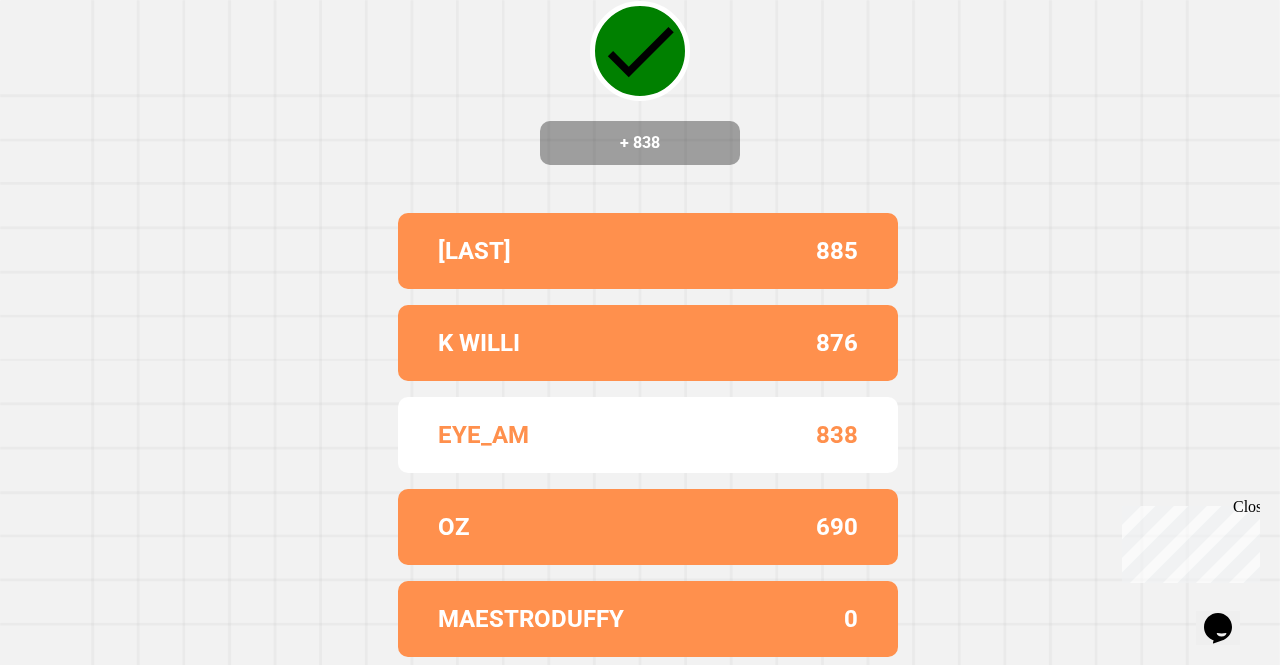 scroll, scrollTop: 0, scrollLeft: 0, axis: both 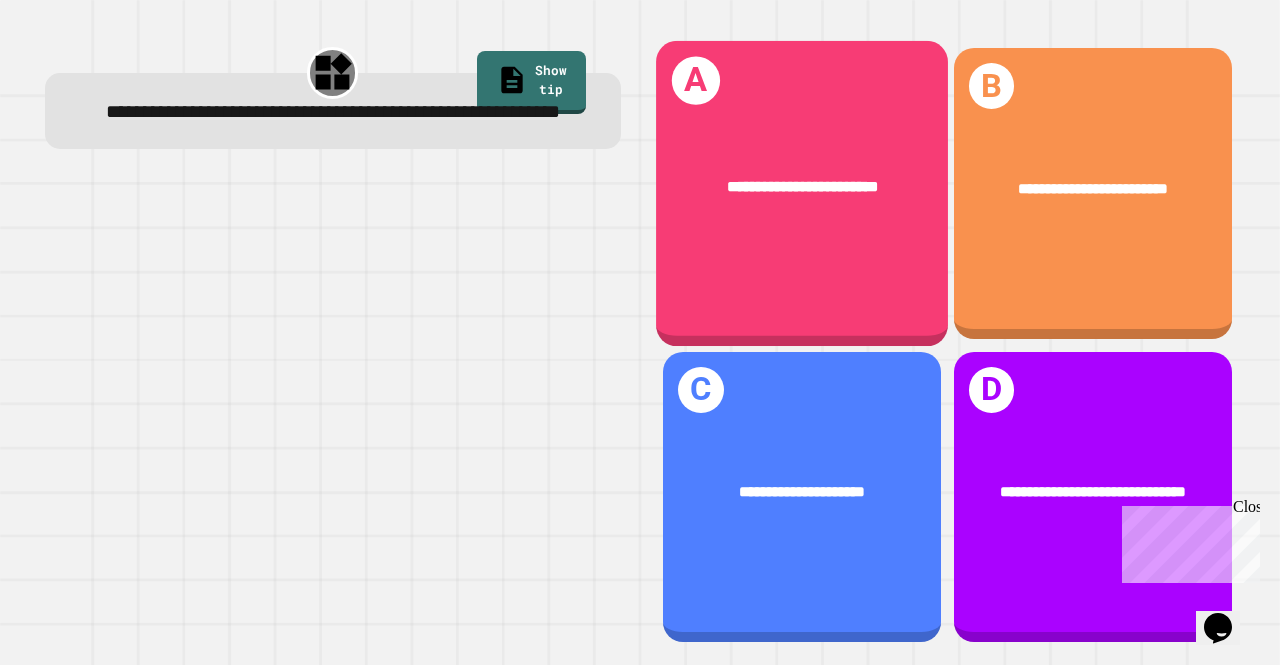 click on "**********" at bounding box center [802, 193] 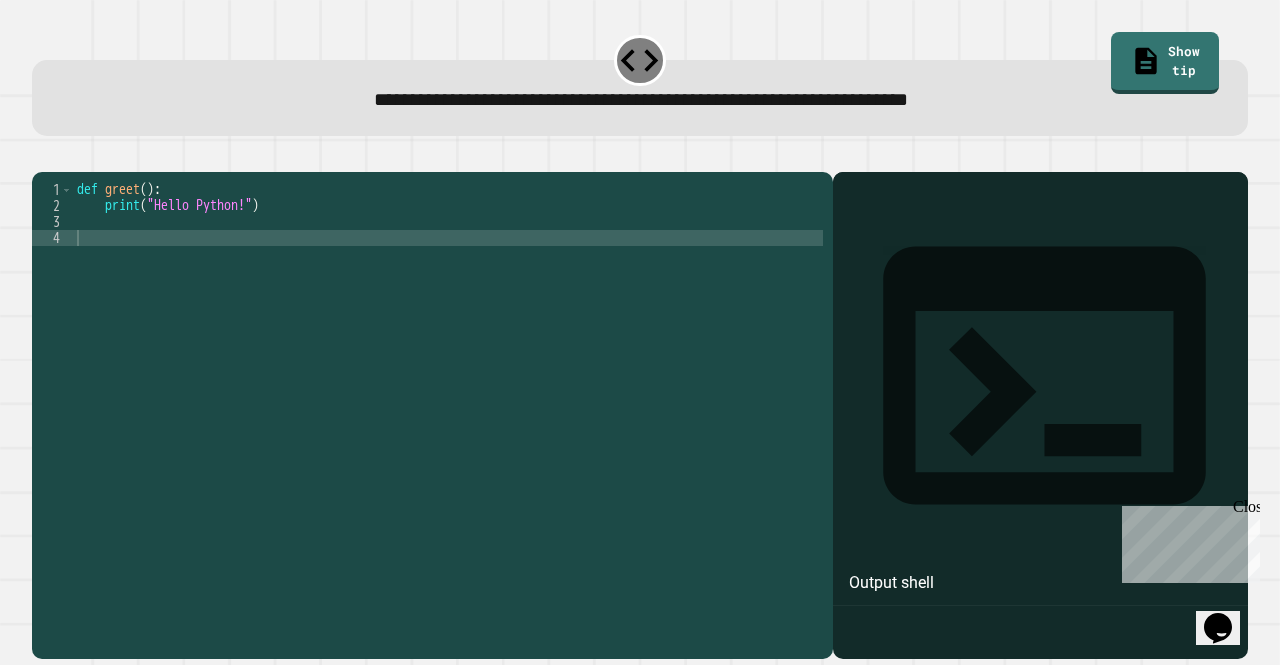 click on "def   greet ( ) :      print ( "Hello Python!" )" at bounding box center (448, 390) 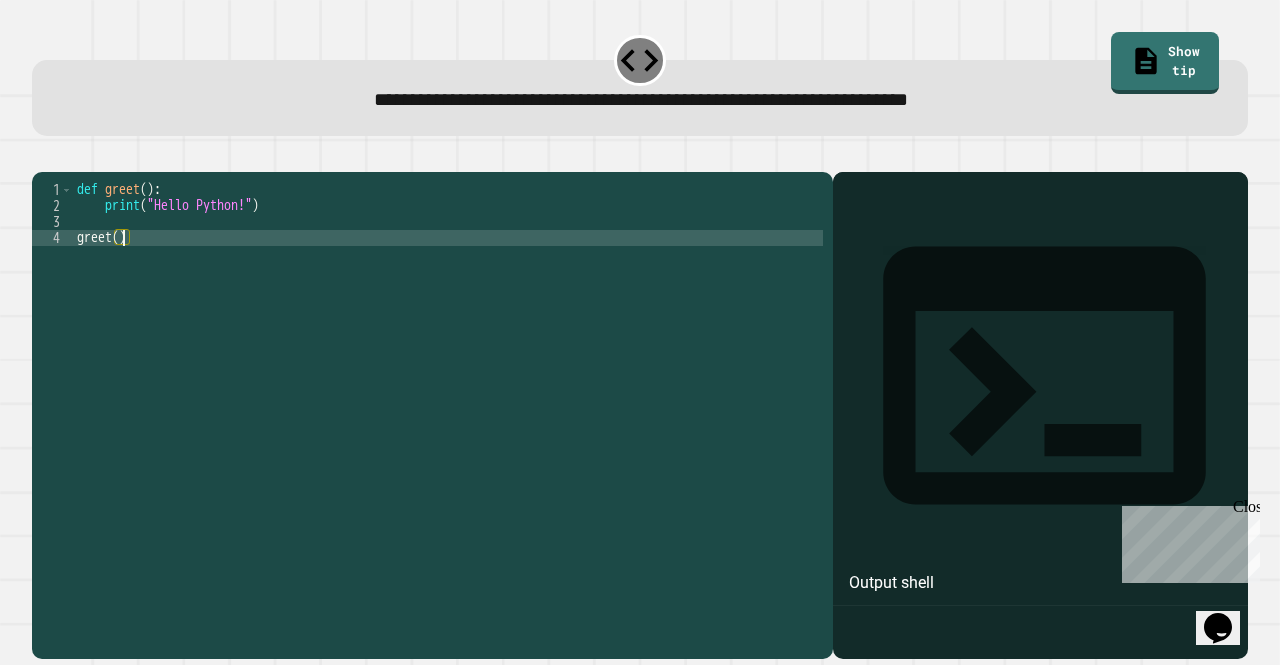 scroll, scrollTop: 0, scrollLeft: 2, axis: horizontal 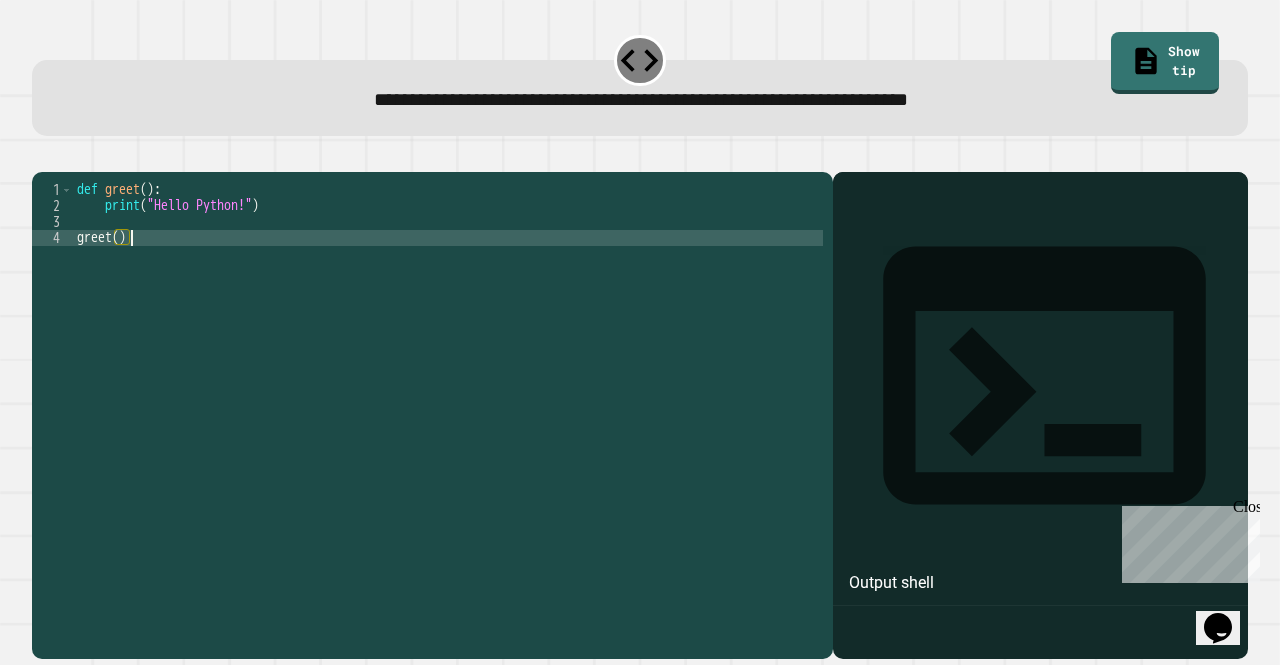 type on "*******" 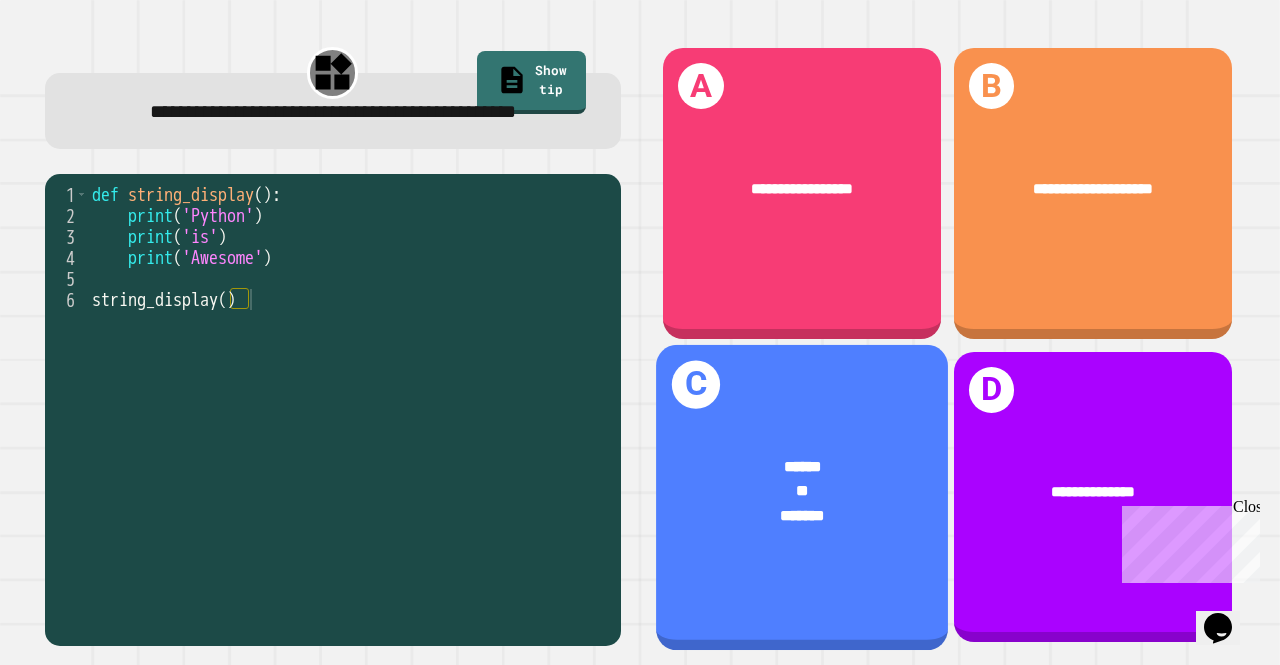 click on "**" at bounding box center (802, 492) 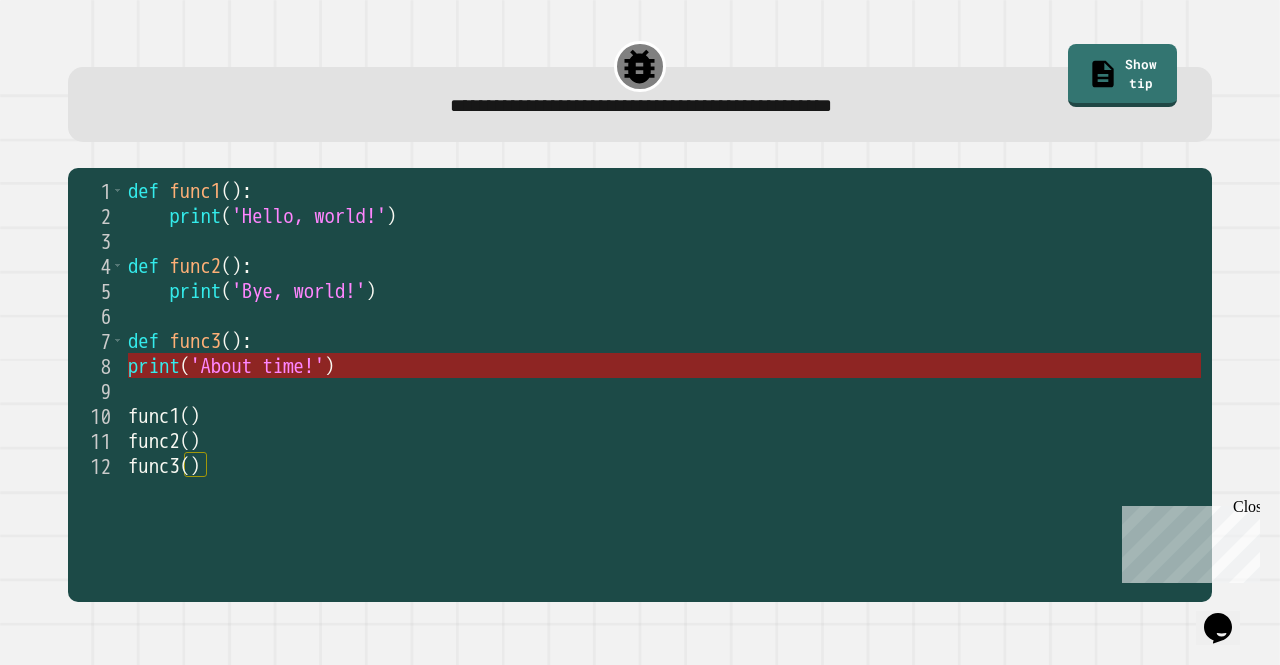 click on ")" at bounding box center (330, 366) 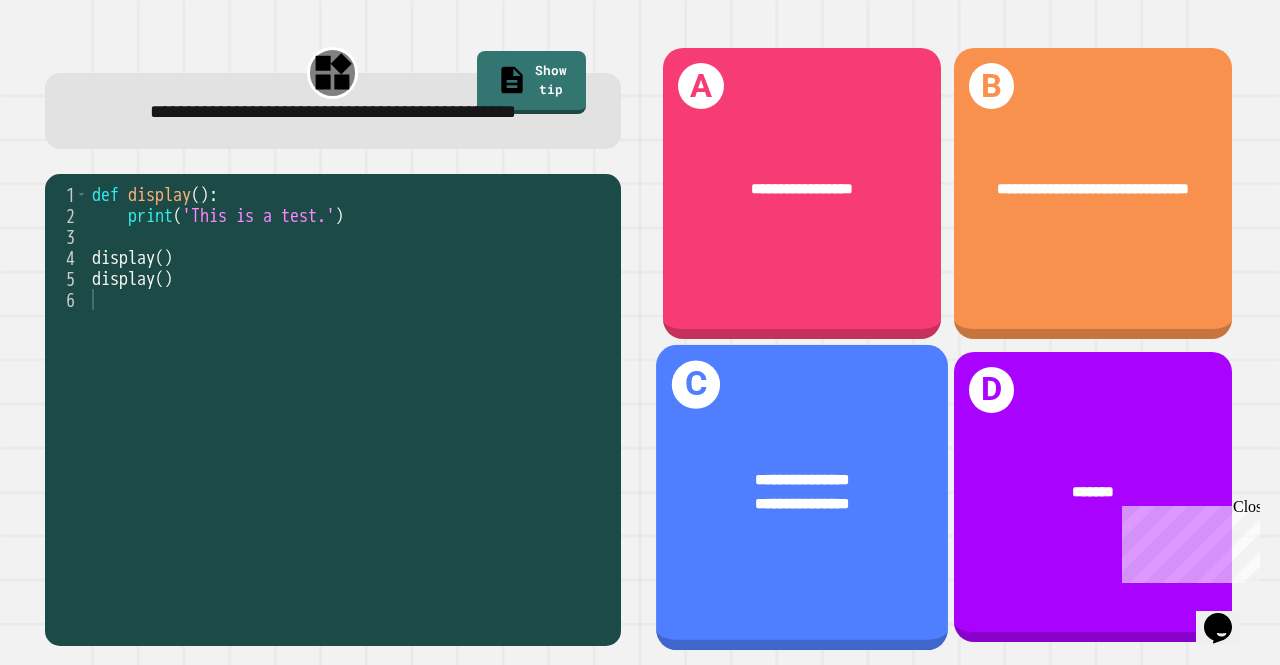 click on "**********" at bounding box center (802, 496) 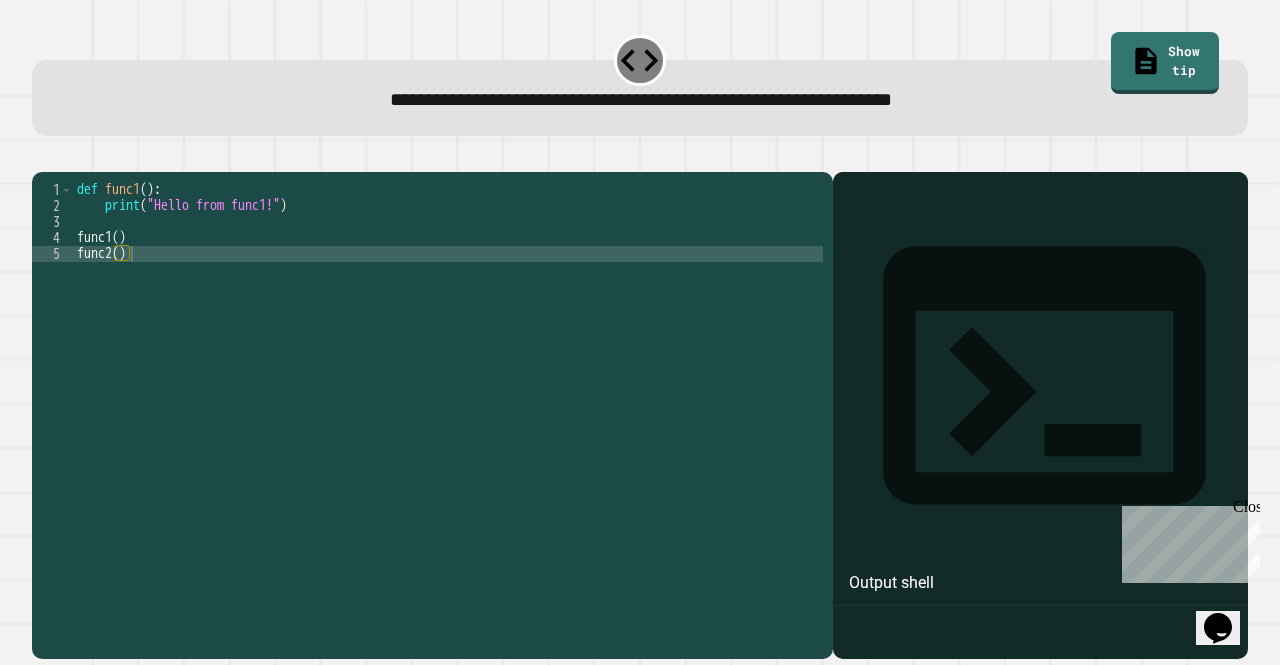 click on "def   func1 ( ) :      print ( "Hello from func1!" ) func1 ( ) func2 ( )" at bounding box center [448, 390] 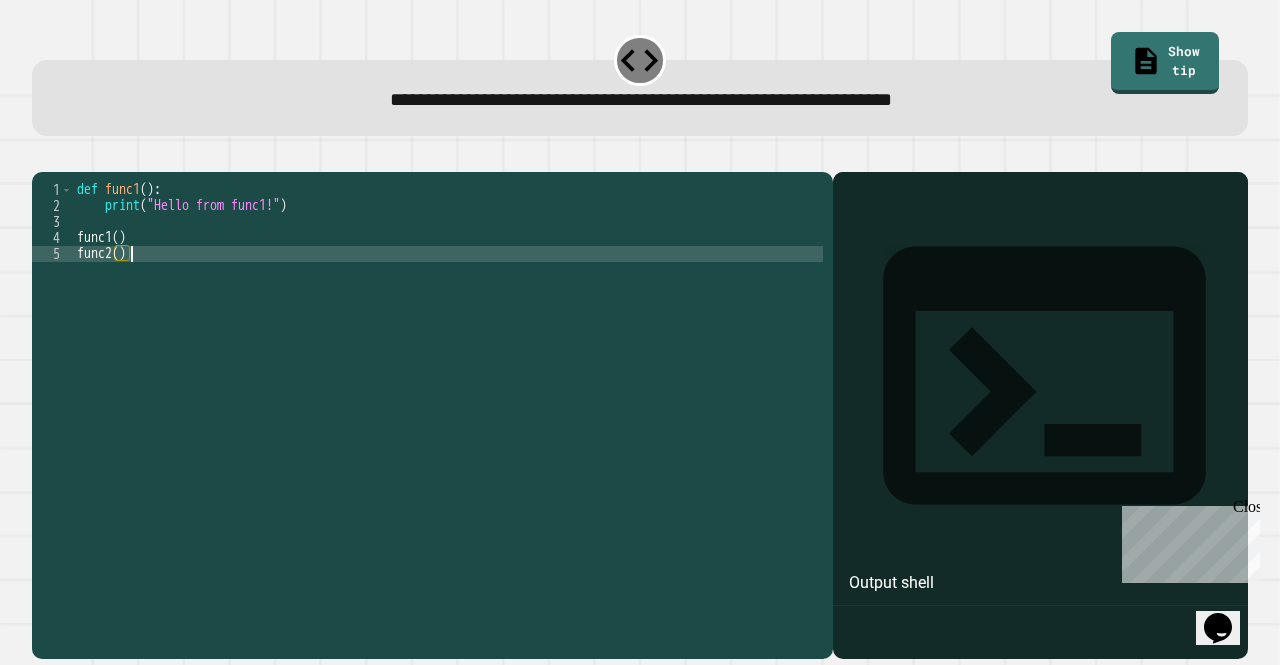 type on "*******" 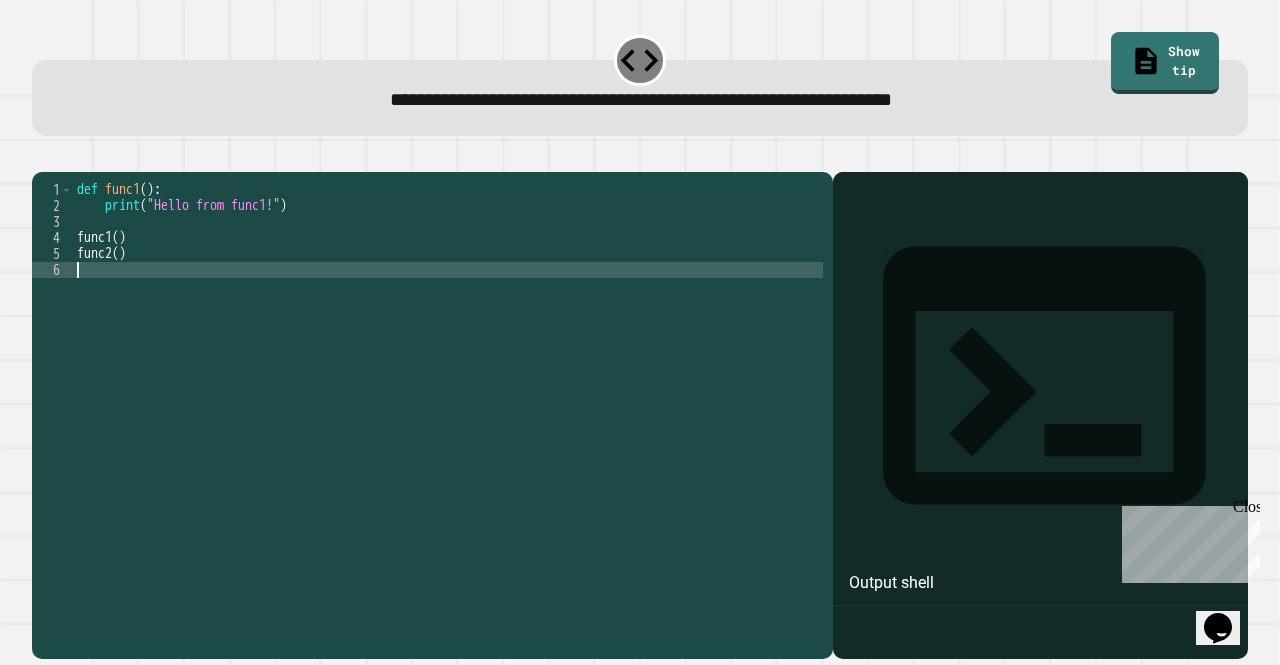 click on "def   func1 ( ) :      print ( "Hello from func1!" ) func1 ( ) func2 ( )" at bounding box center (448, 390) 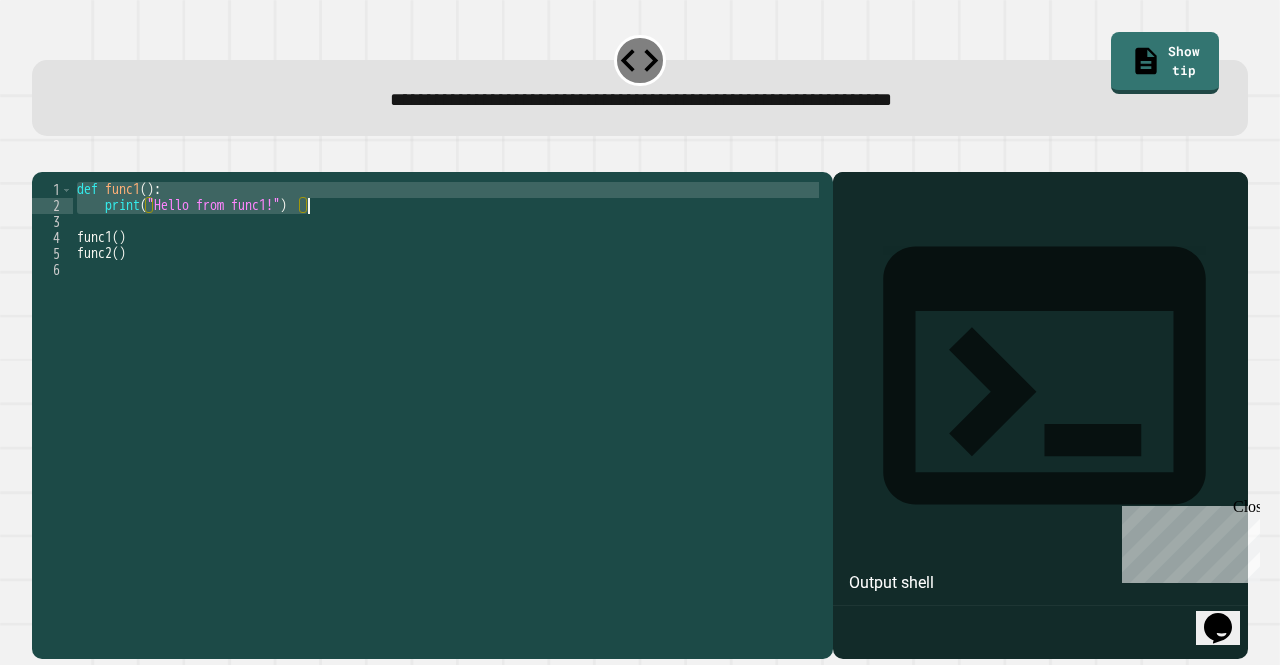 drag, startPoint x: 80, startPoint y: 217, endPoint x: 322, endPoint y: 238, distance: 242.90945 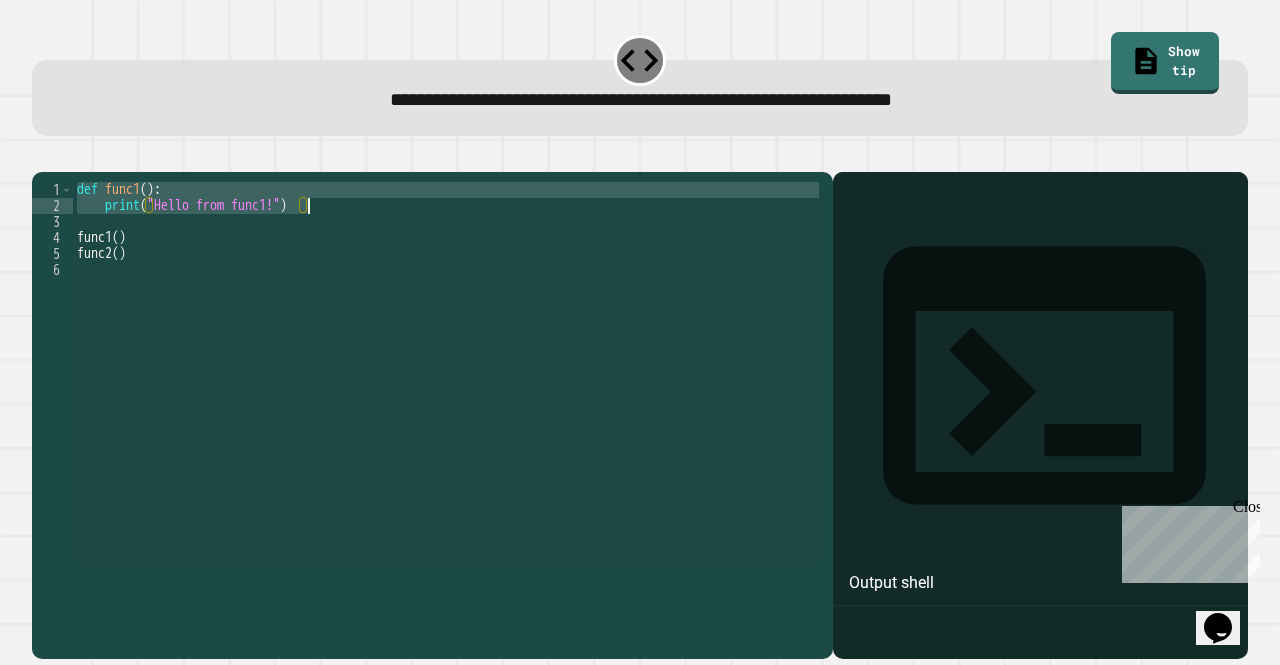 click on "def   func1 ( ) :      print ( "Hello from func1!" ) func1 ( ) func2 ( )" at bounding box center [448, 374] 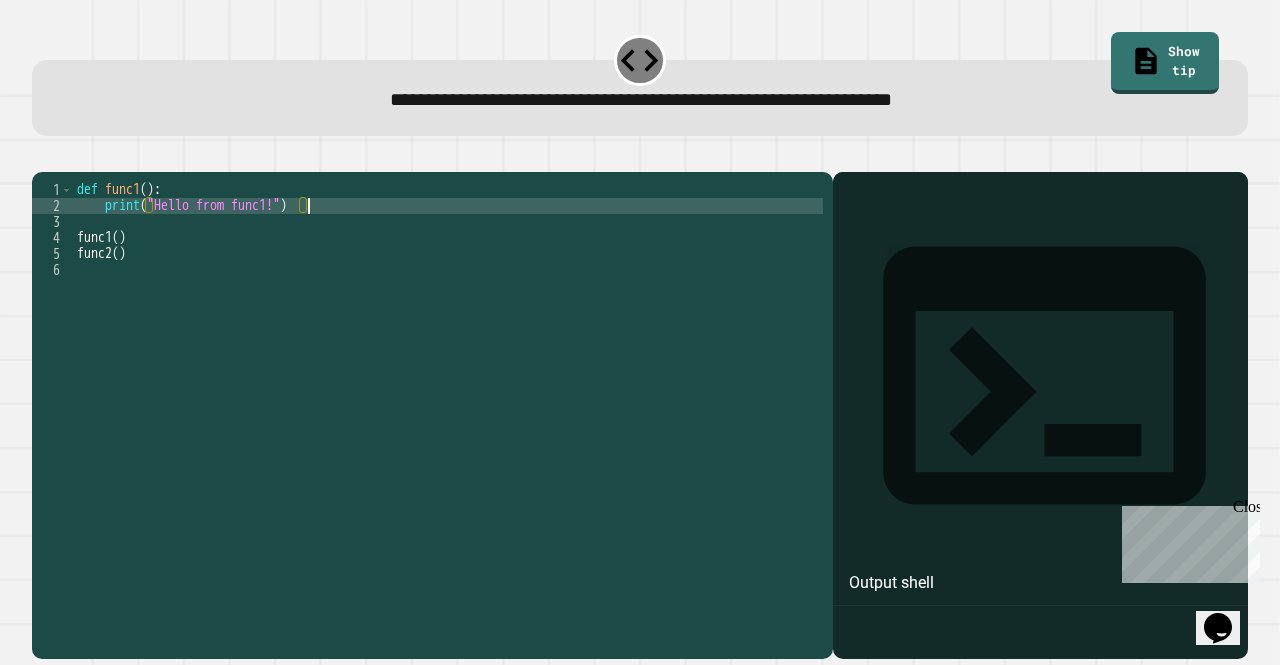 type on "**********" 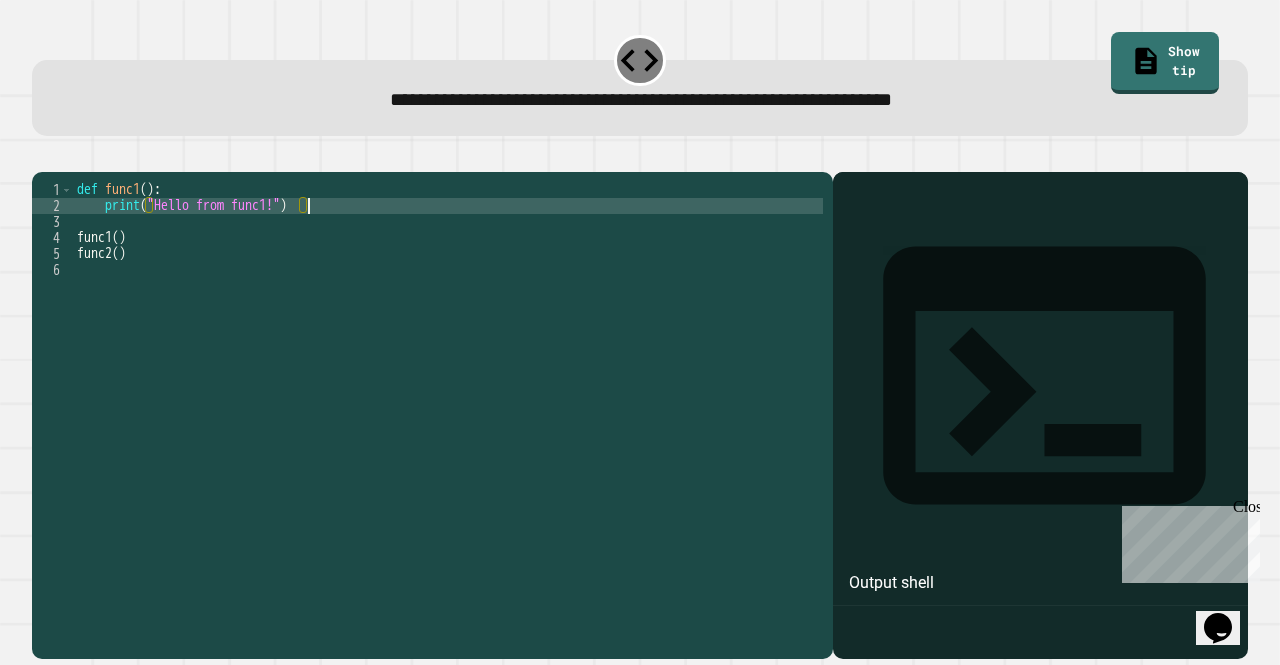 scroll, scrollTop: 0, scrollLeft: 1, axis: horizontal 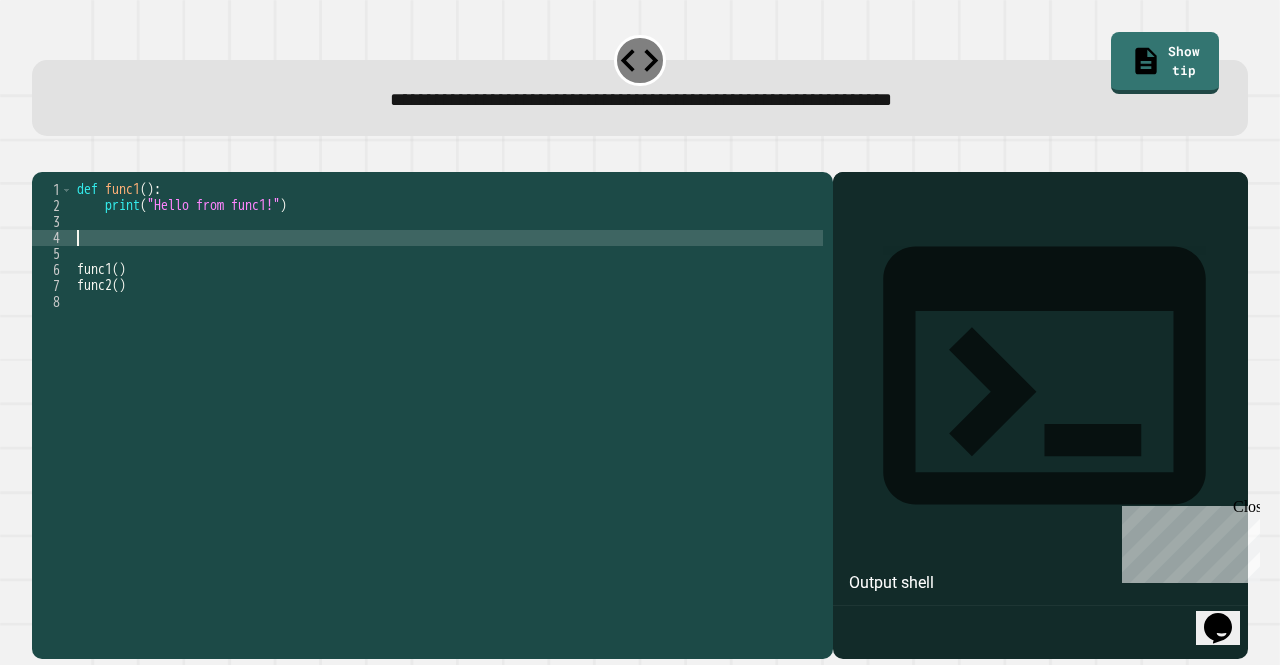 paste on "**********" 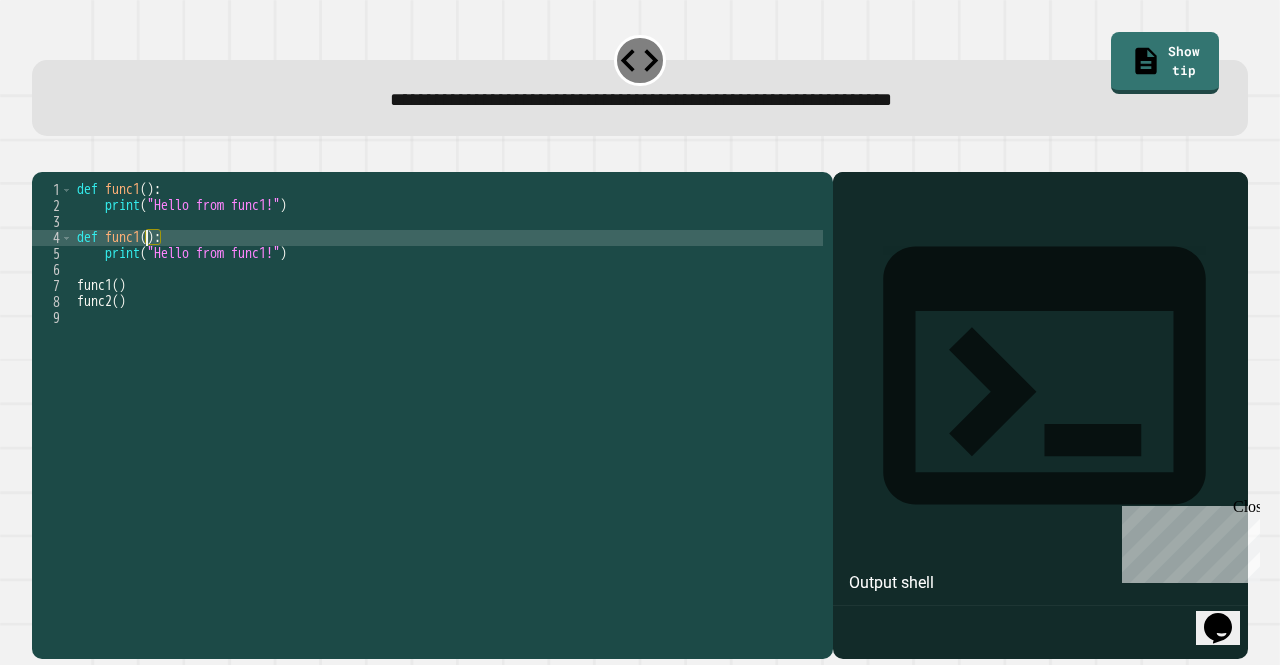 click on "def   func1 ( ) :      print ( "Hello from func1!" )      def   func1 ( ) :      print ( "Hello from func1!" )      func1 ( ) func2 ( )" at bounding box center [448, 390] 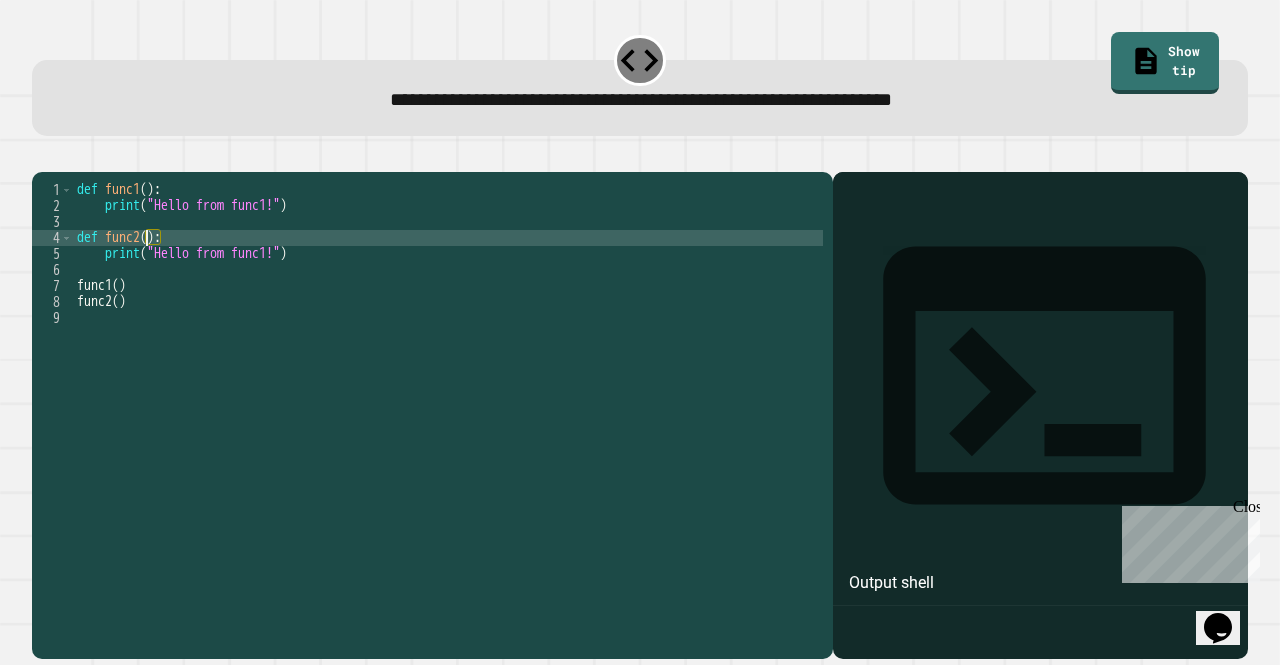 scroll, scrollTop: 0, scrollLeft: 4, axis: horizontal 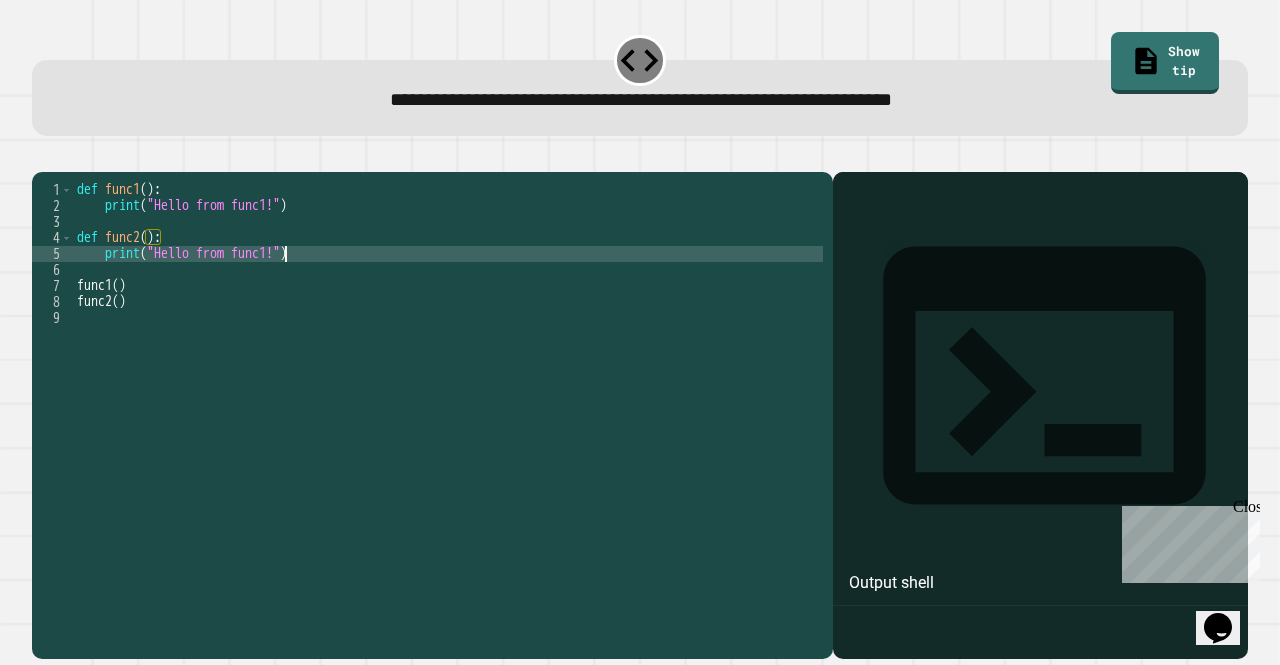 click on "def   func1 ( ) :      print ( "Hello from func1!" )      def   func2 ( ) :      print ( "Hello from func1!" )      func1 ( ) func2 ( )" at bounding box center [448, 390] 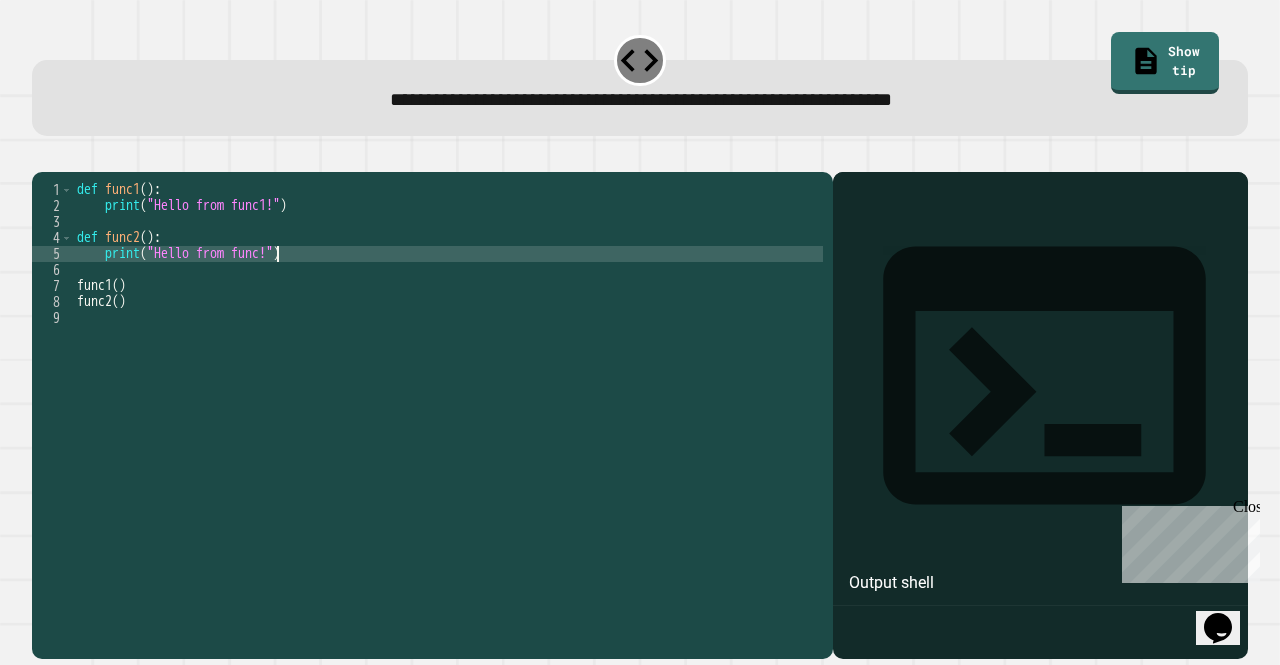 scroll, scrollTop: 0, scrollLeft: 14, axis: horizontal 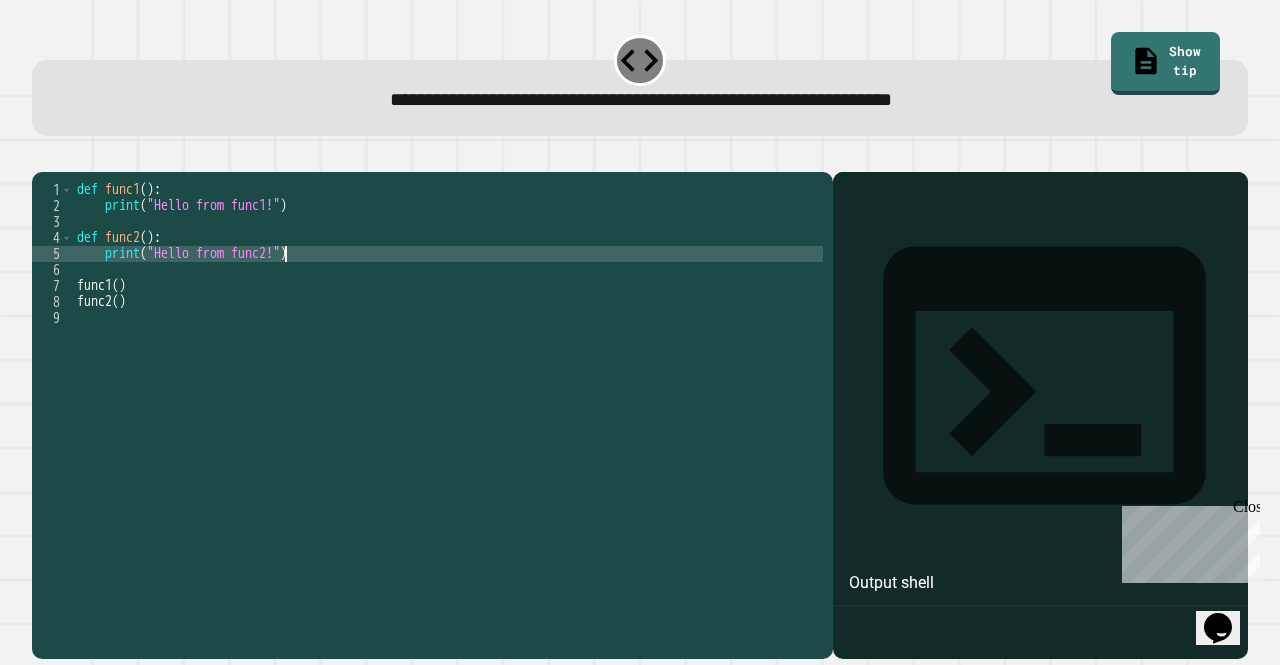 type on "**********" 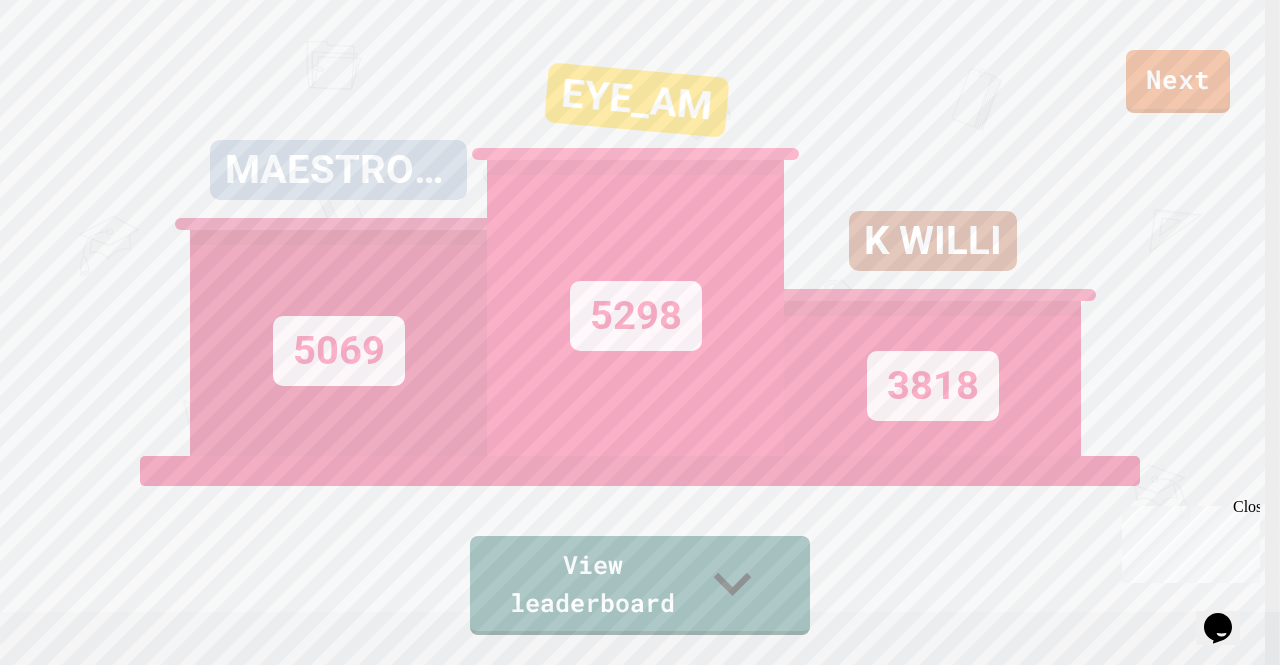click on "Next MAESTRODUFFY [PHONE] EYE_AM [PHONE] K WILLI [PHONE] View leaderboard" at bounding box center (640, 332) 